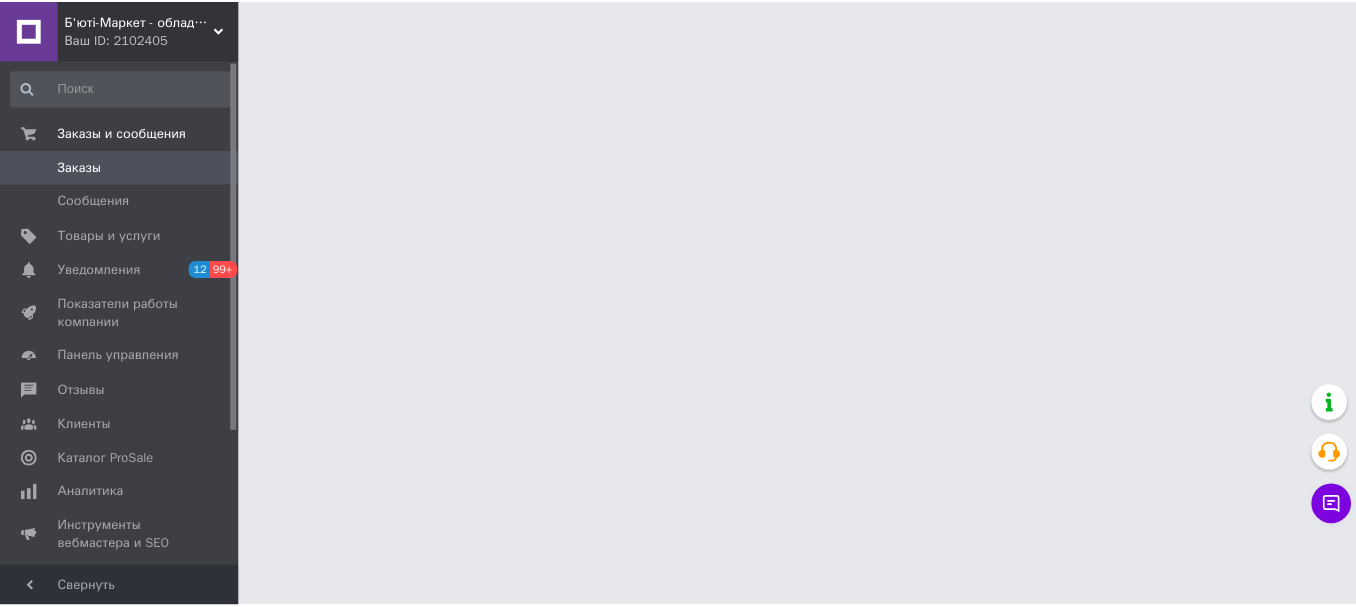 scroll, scrollTop: 0, scrollLeft: 0, axis: both 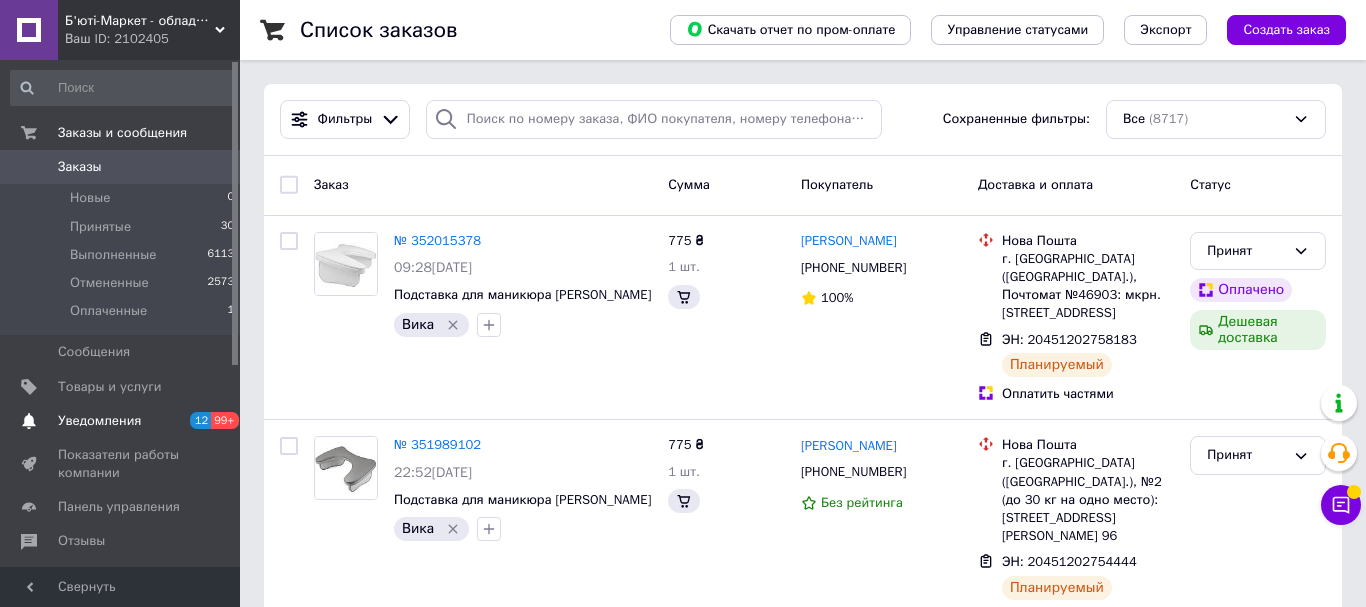 click on "Принятые 30" at bounding box center (123, 227) 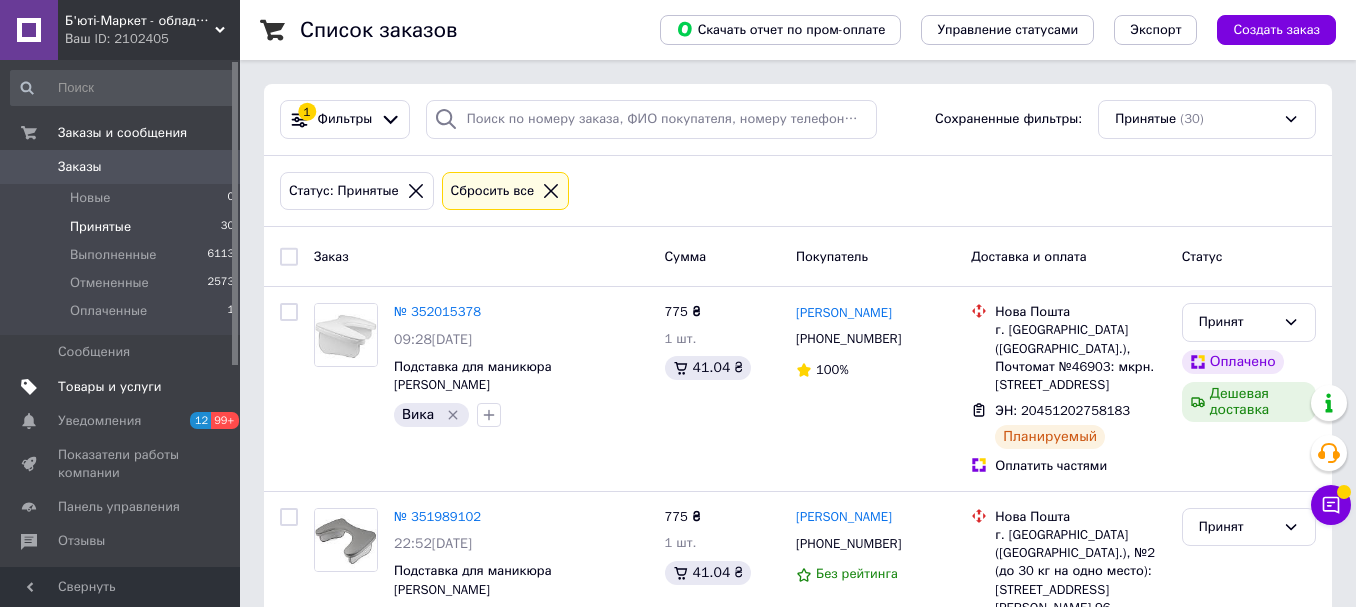 click on "Товары и услуги" at bounding box center [110, 387] 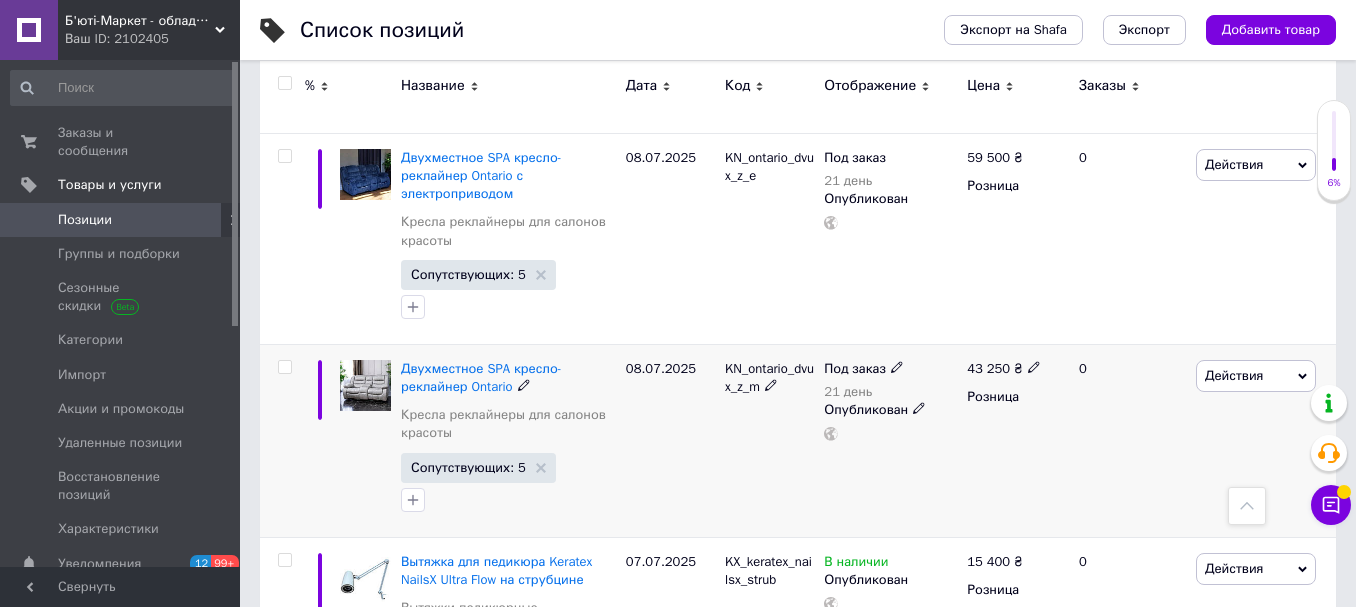 scroll, scrollTop: 1200, scrollLeft: 0, axis: vertical 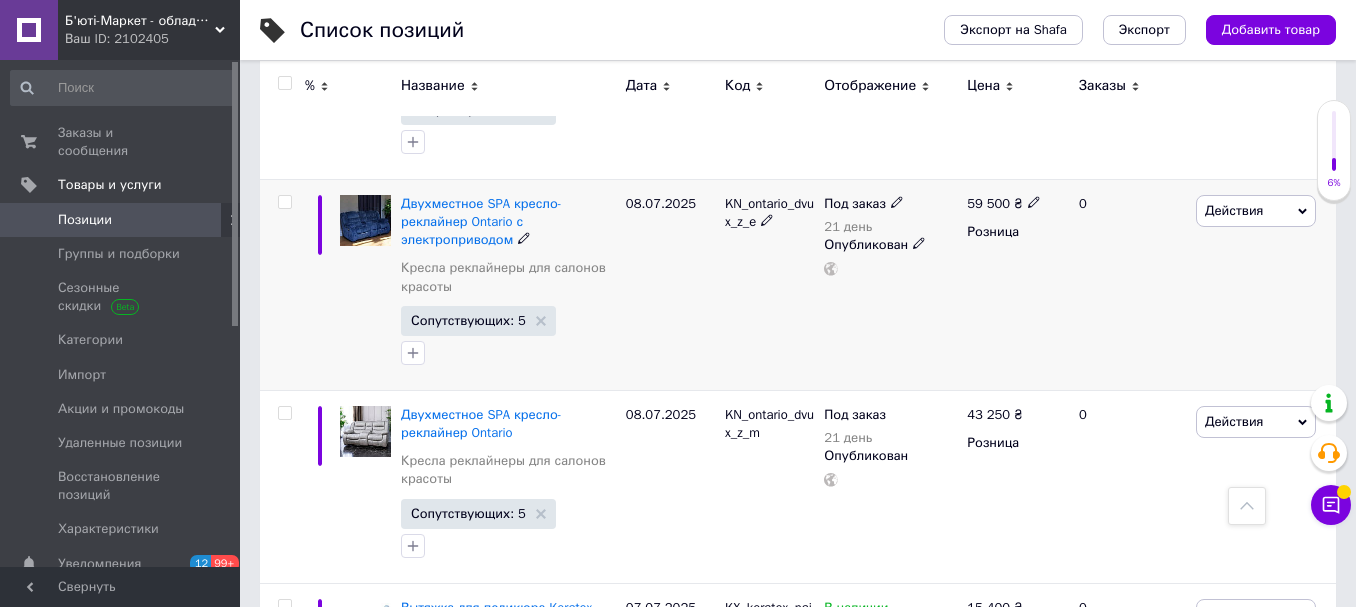 click on "Действия" at bounding box center (1256, 211) 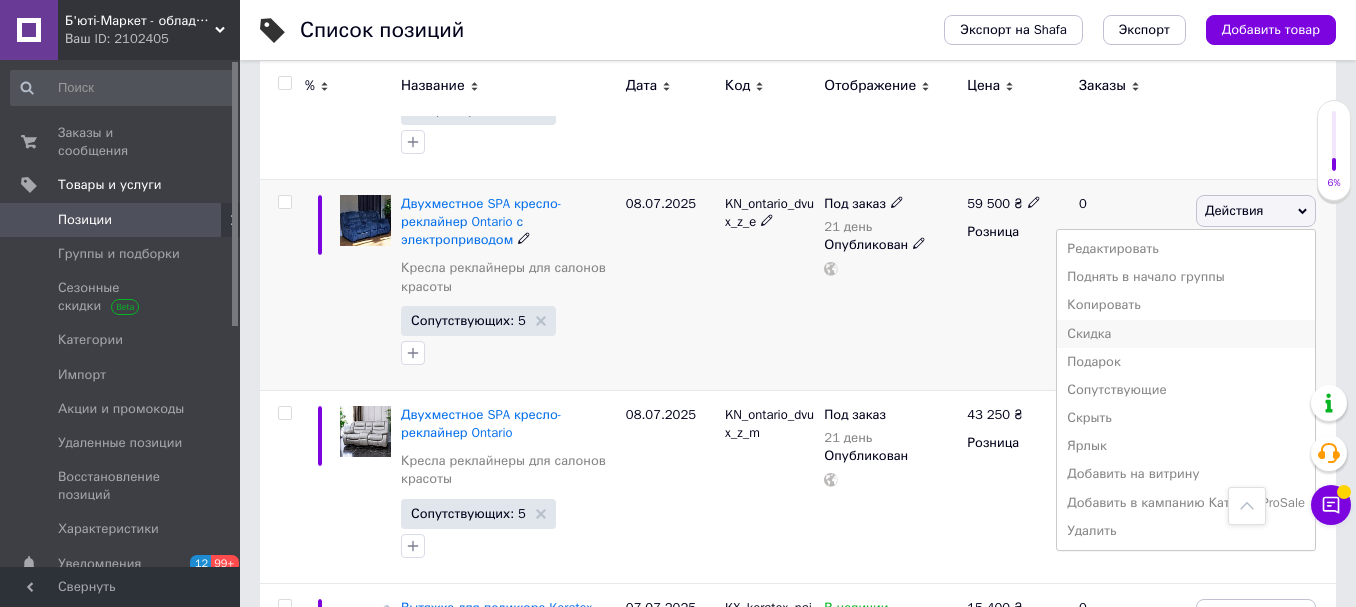 click on "Скидка" at bounding box center [1186, 334] 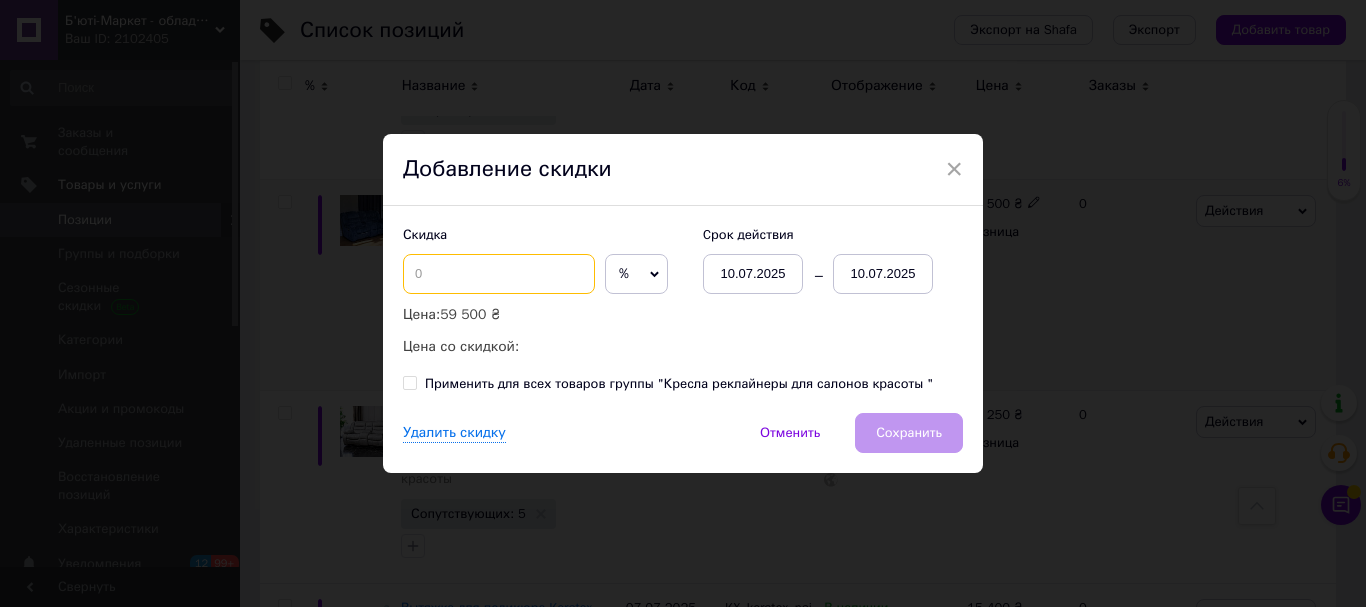 click at bounding box center [499, 274] 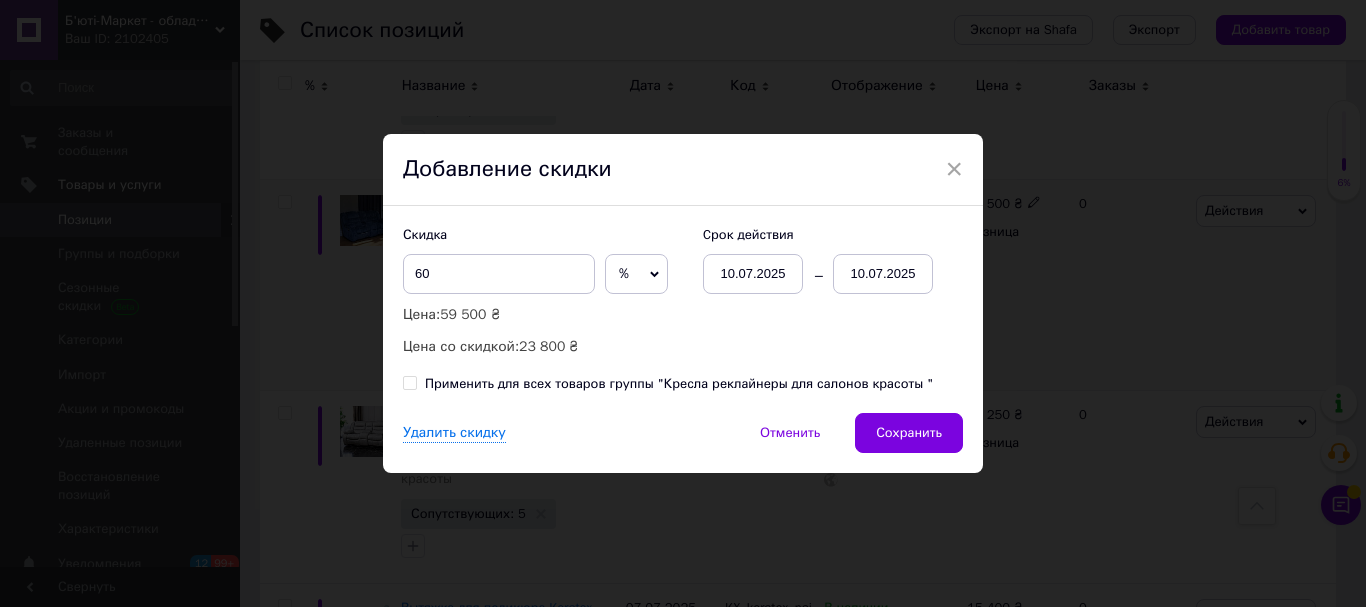 click on "%" at bounding box center [636, 274] 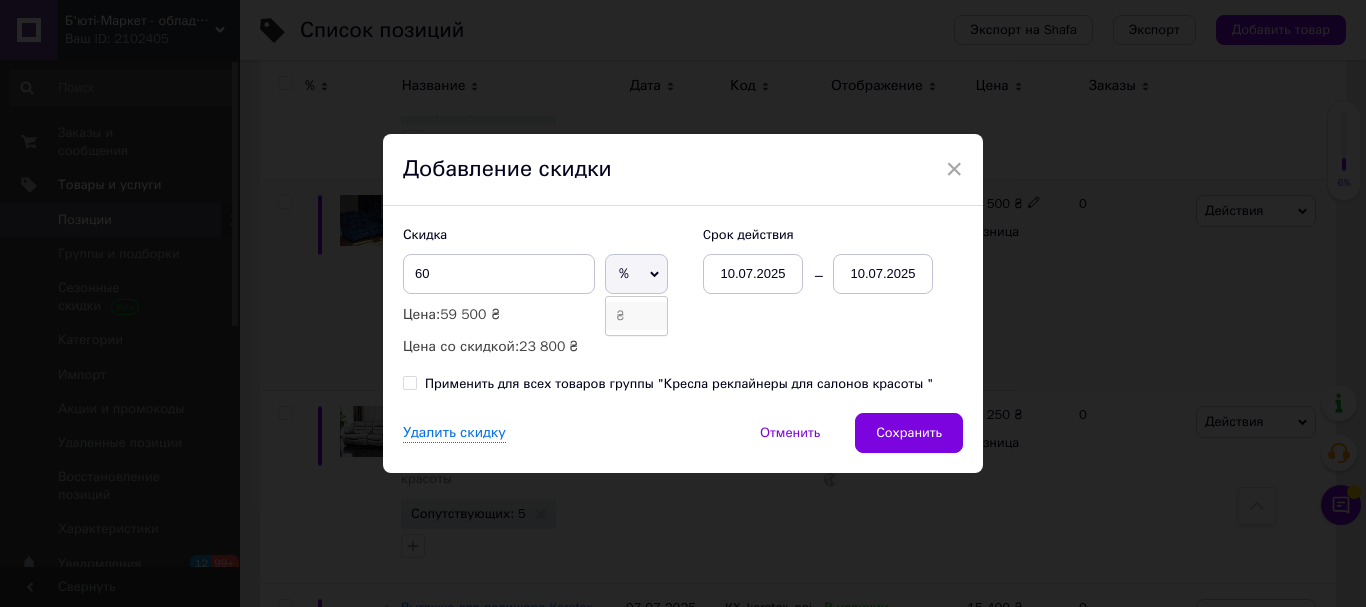 click on "₴" at bounding box center (636, 316) 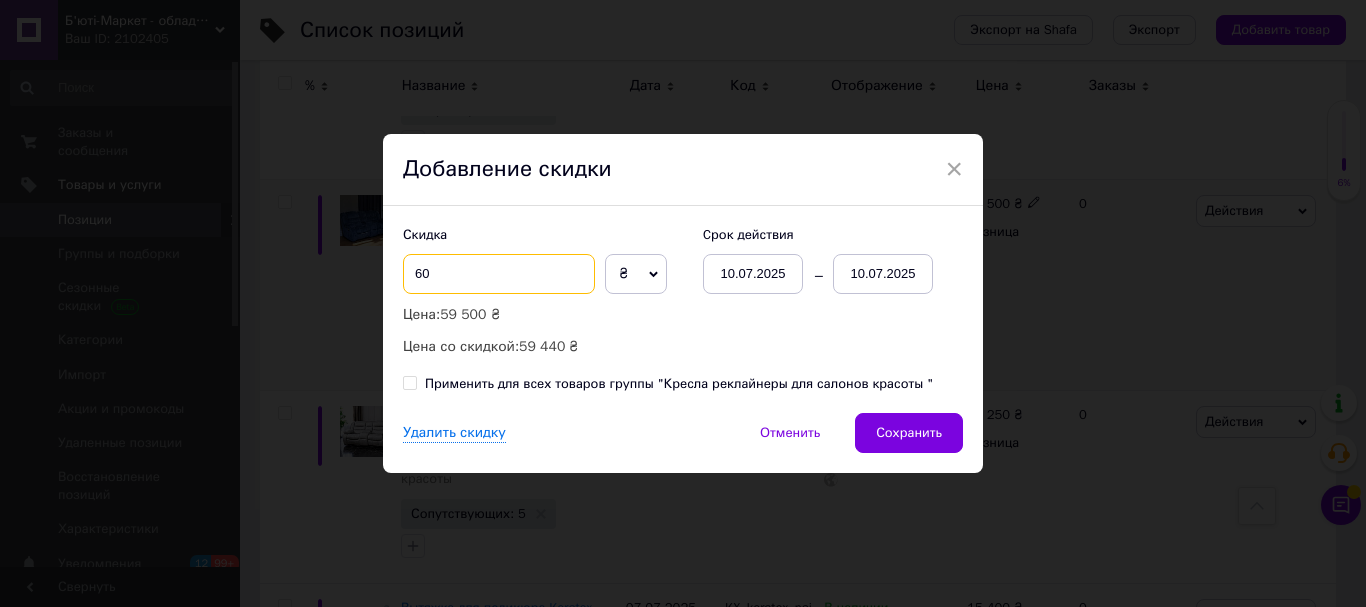 click on "60" at bounding box center [499, 274] 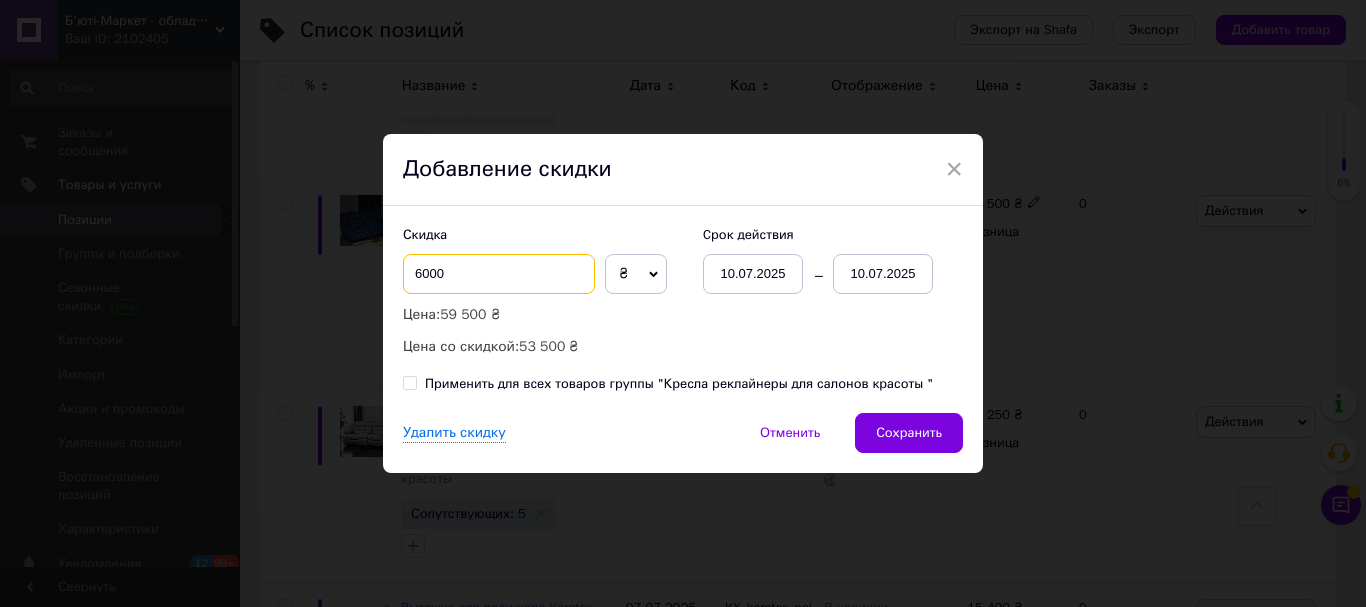 type on "6000" 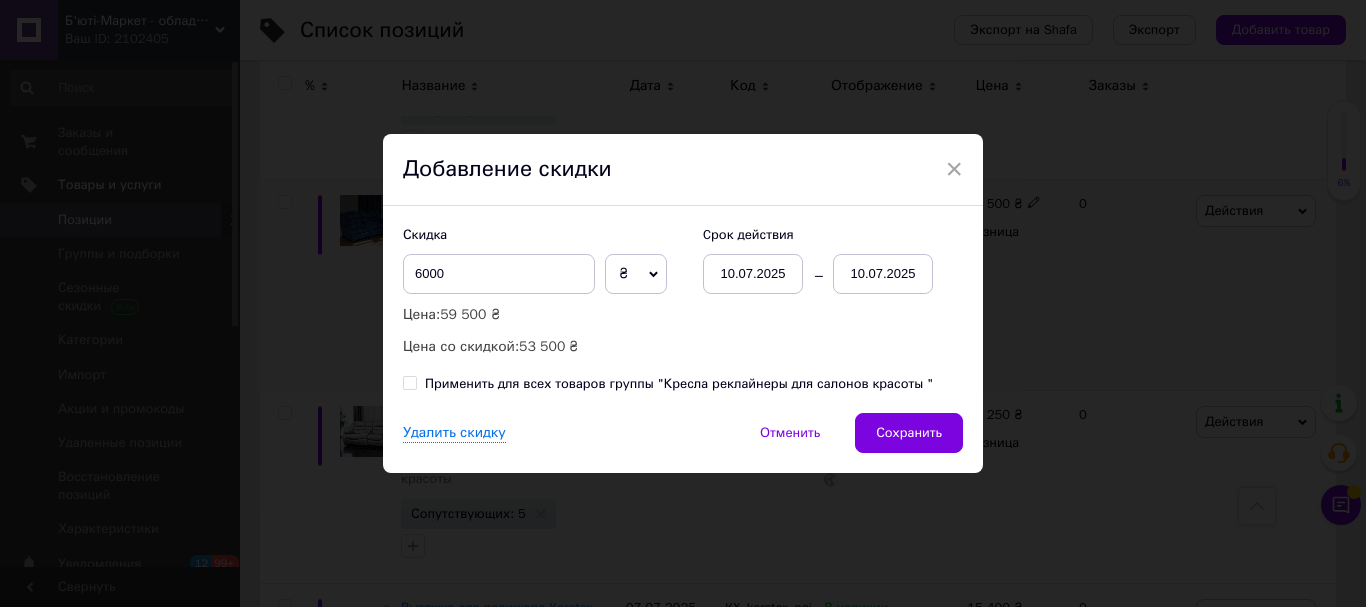 click on "10.07.2025" at bounding box center (883, 274) 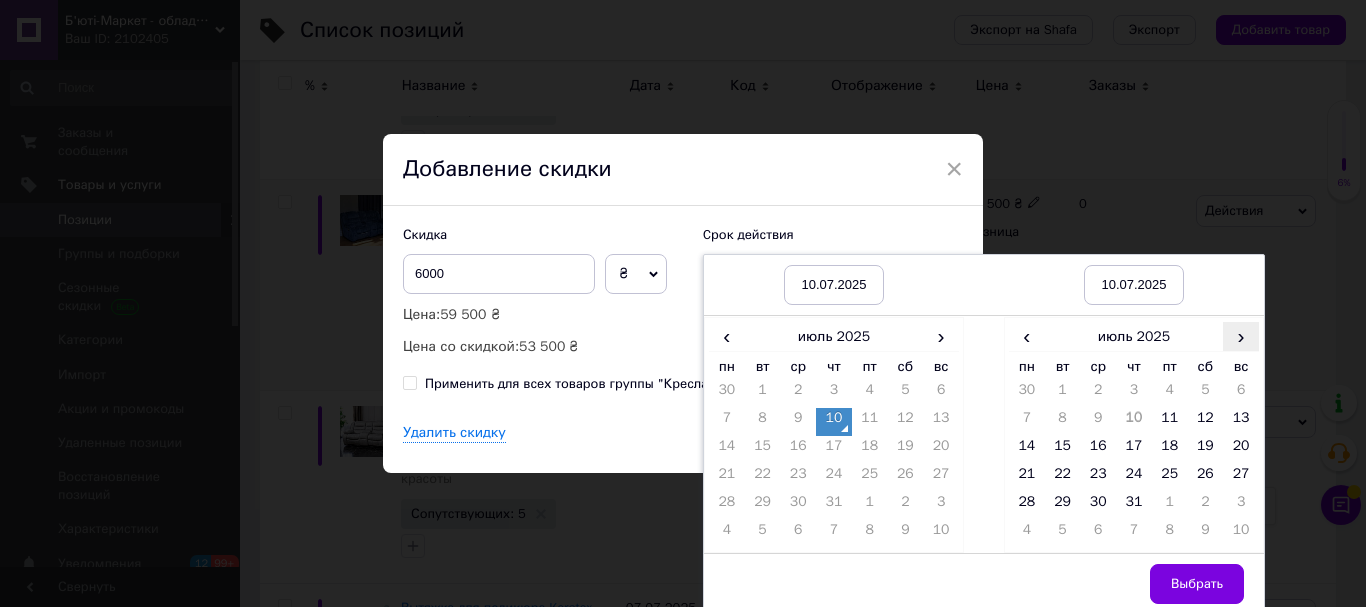 click on "›" at bounding box center (1241, 336) 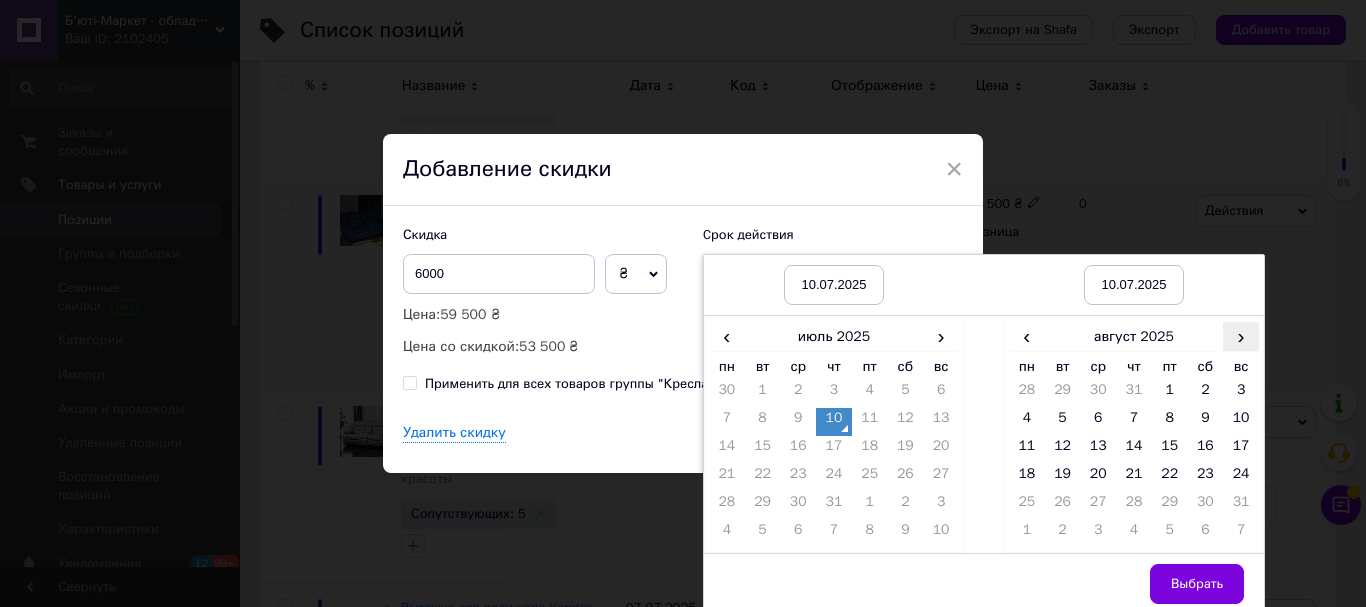 click on "›" at bounding box center [1241, 336] 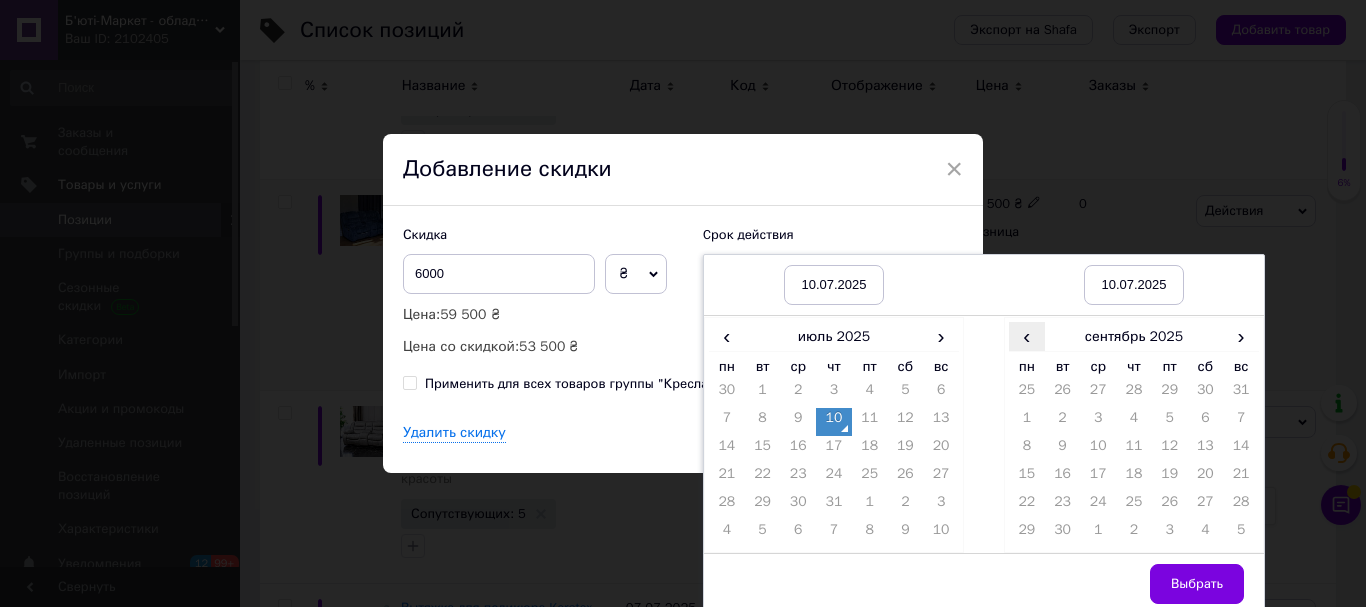 click on "‹" at bounding box center (1027, 336) 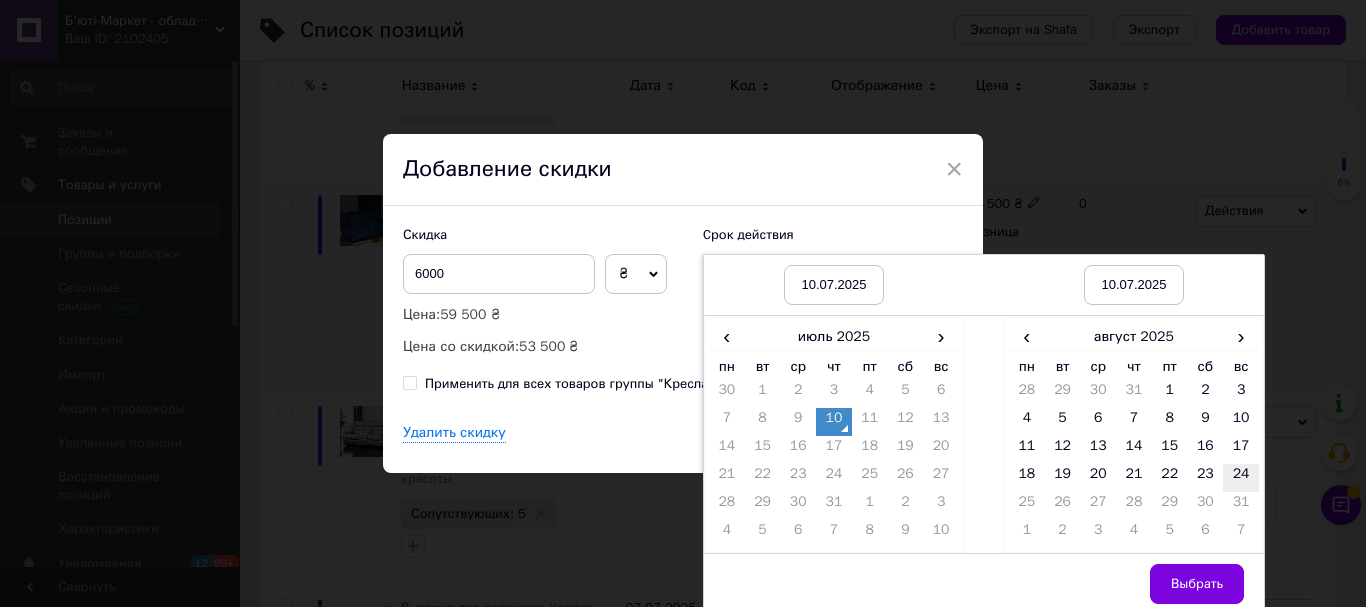 click on "24" at bounding box center (1241, 478) 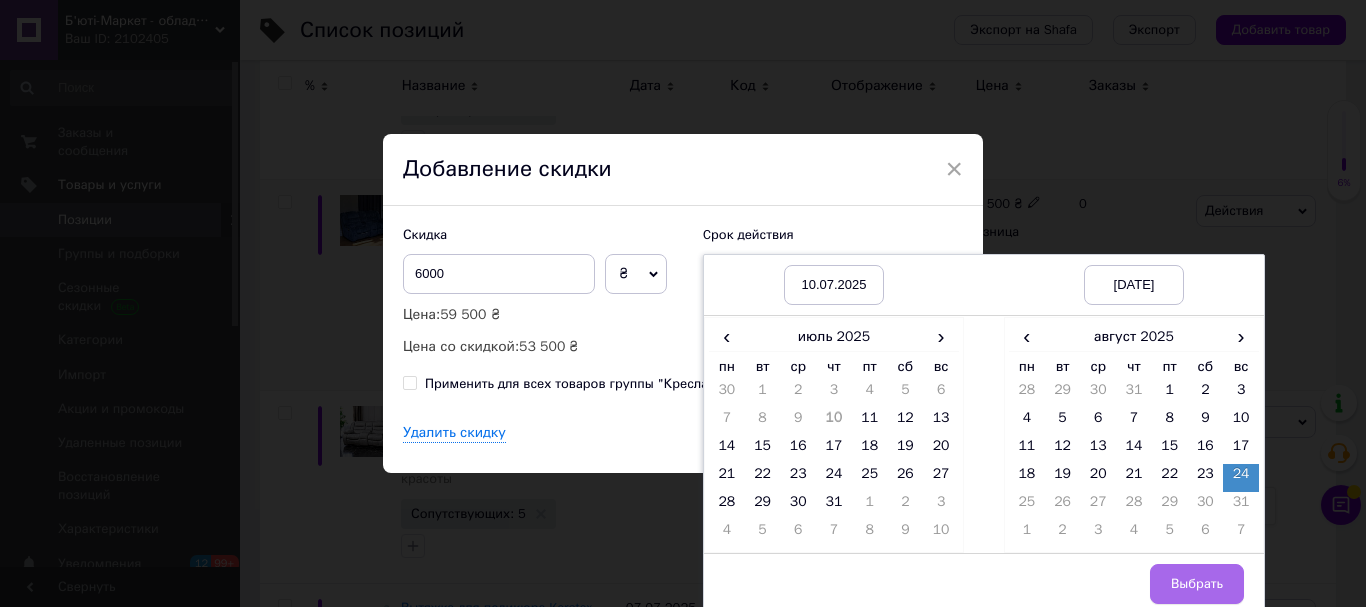 click on "Выбрать" at bounding box center (1197, 584) 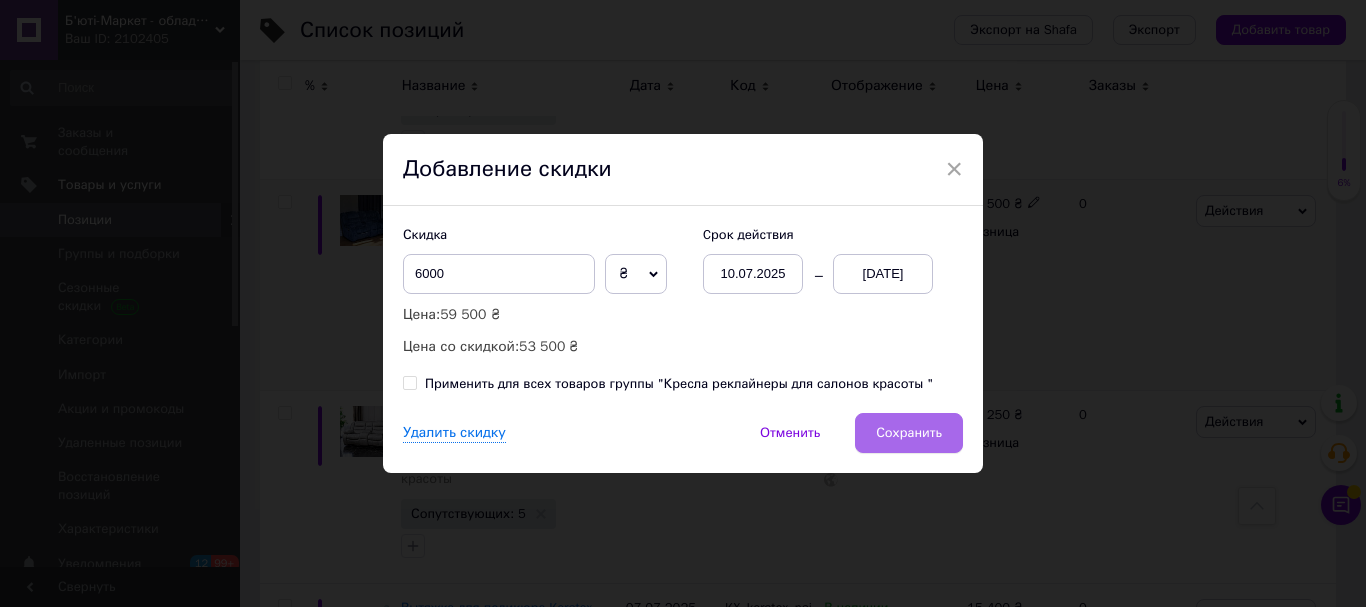 click on "Сохранить" at bounding box center [909, 433] 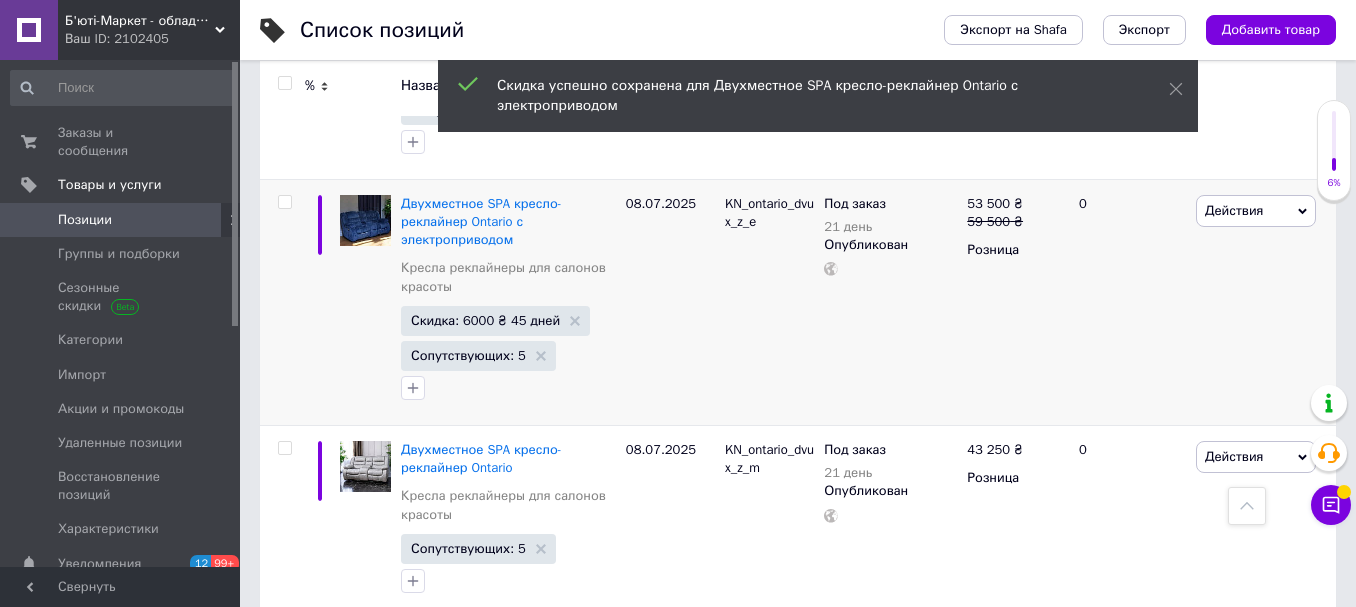 click on "Б'юті-Маркет - обладнання для салонів краси" at bounding box center (140, 21) 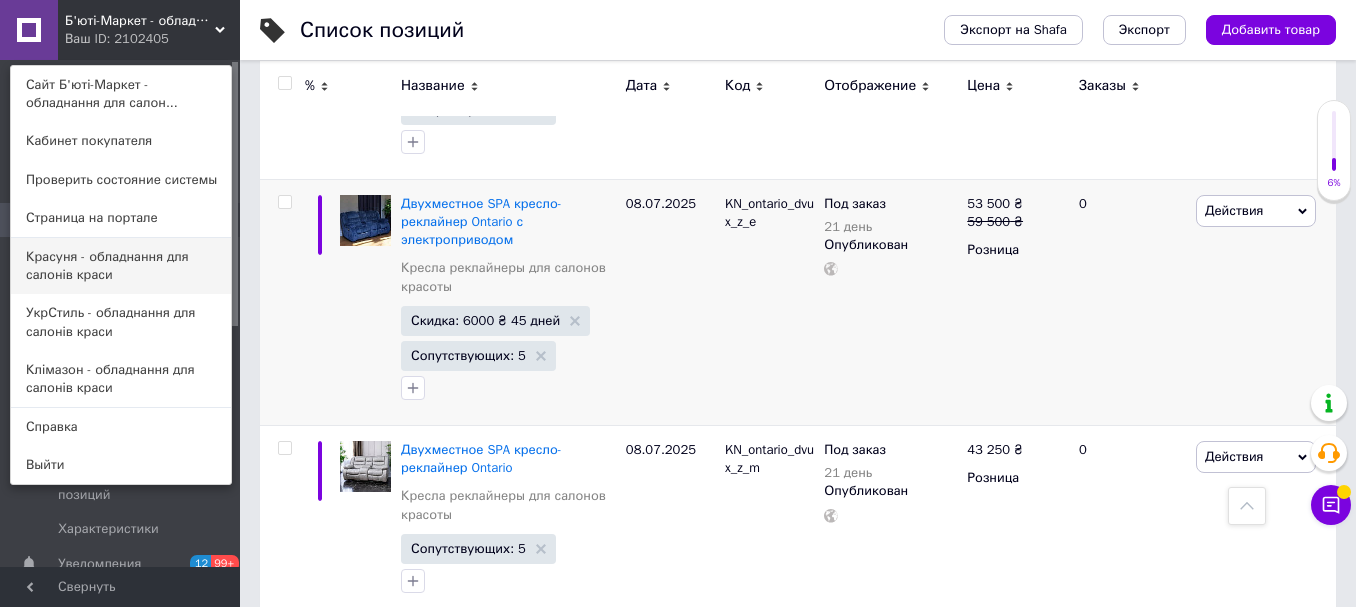 click on "Красуня - обладнання для салонів краси" at bounding box center [121, 266] 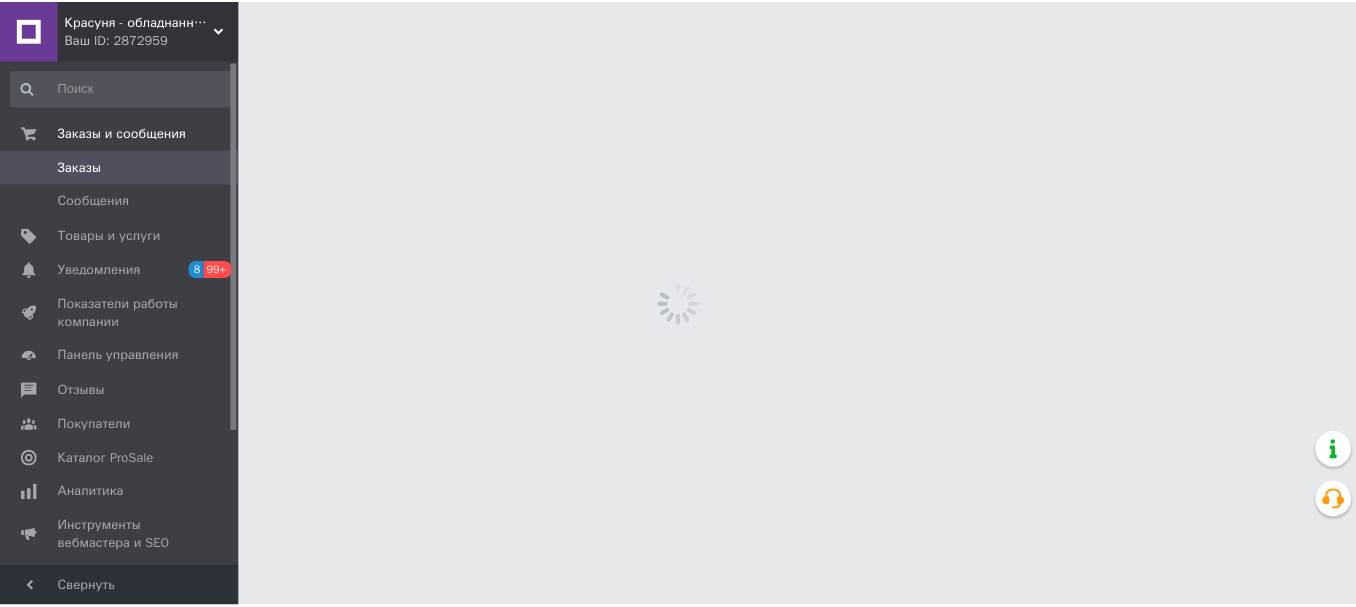 scroll, scrollTop: 0, scrollLeft: 0, axis: both 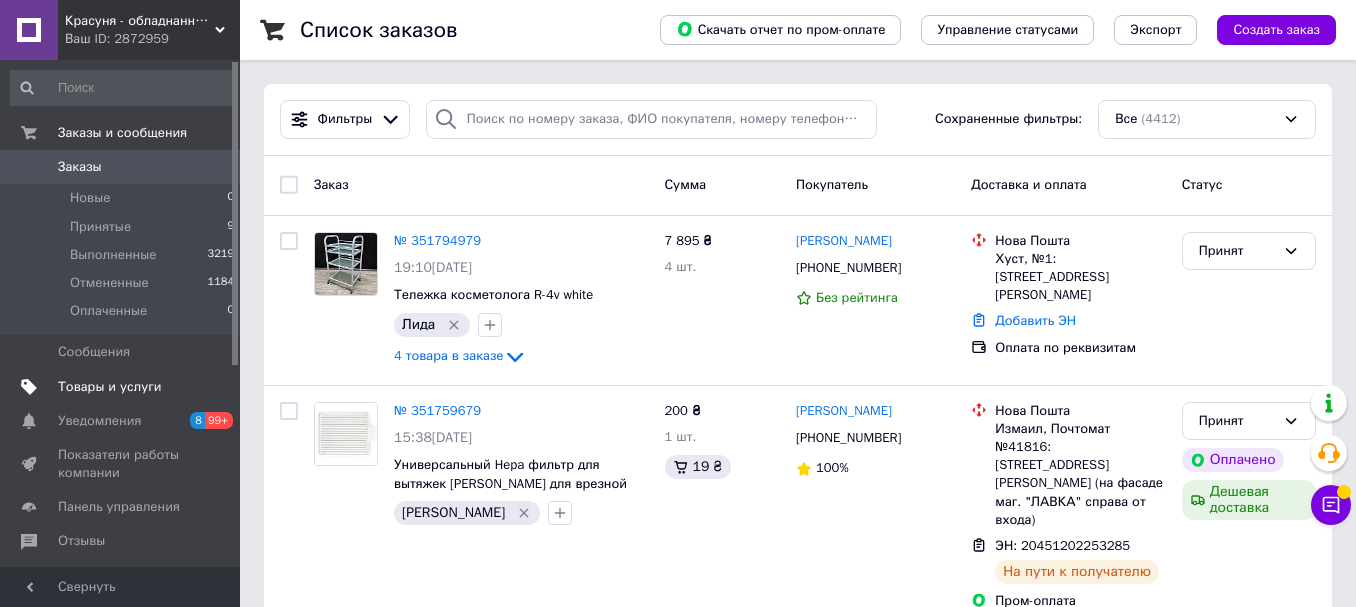 click on "Товары и услуги" at bounding box center [110, 387] 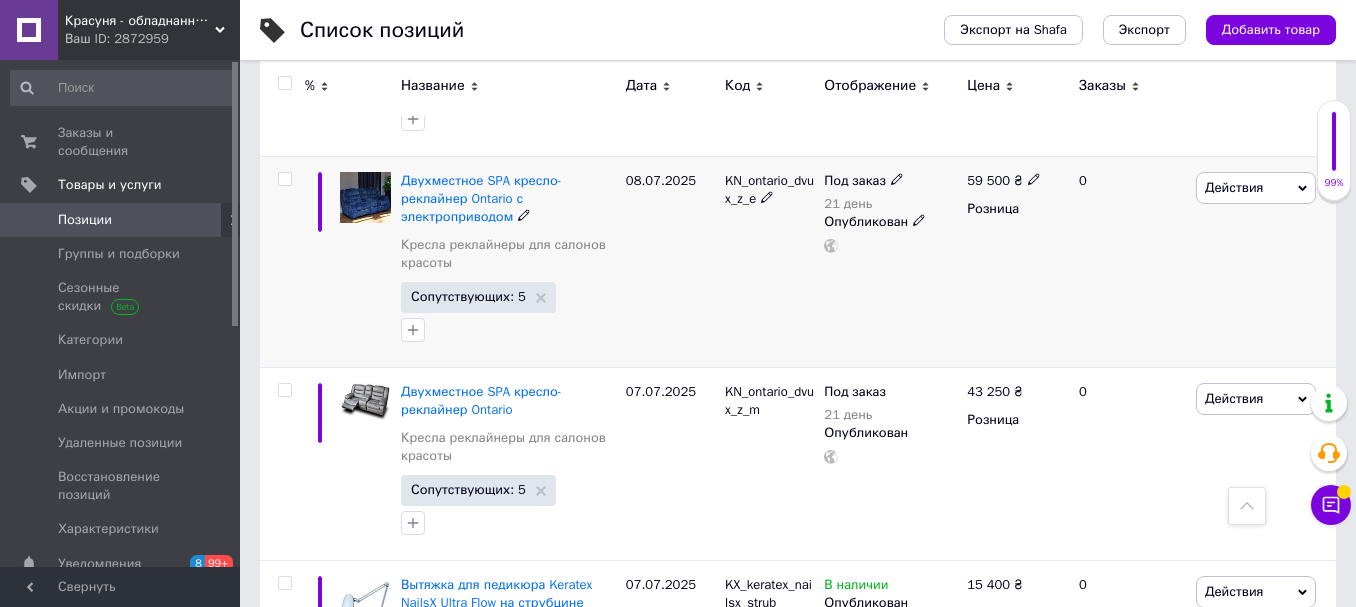 scroll, scrollTop: 1400, scrollLeft: 0, axis: vertical 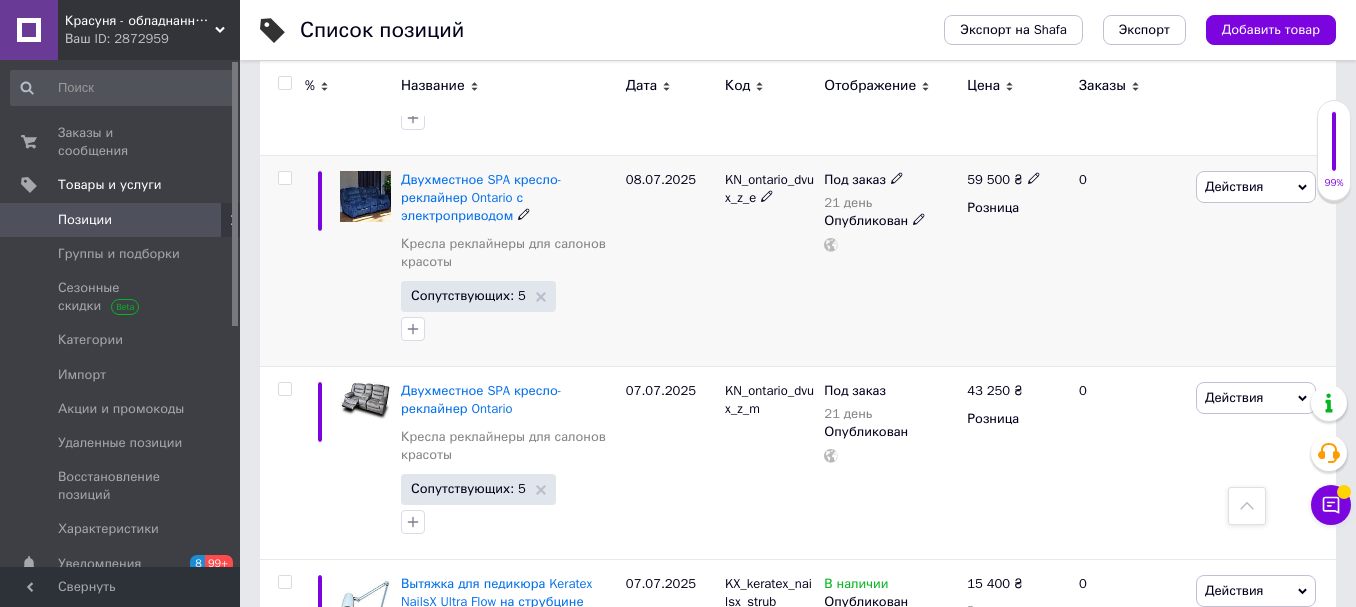click on "Действия" at bounding box center (1256, 187) 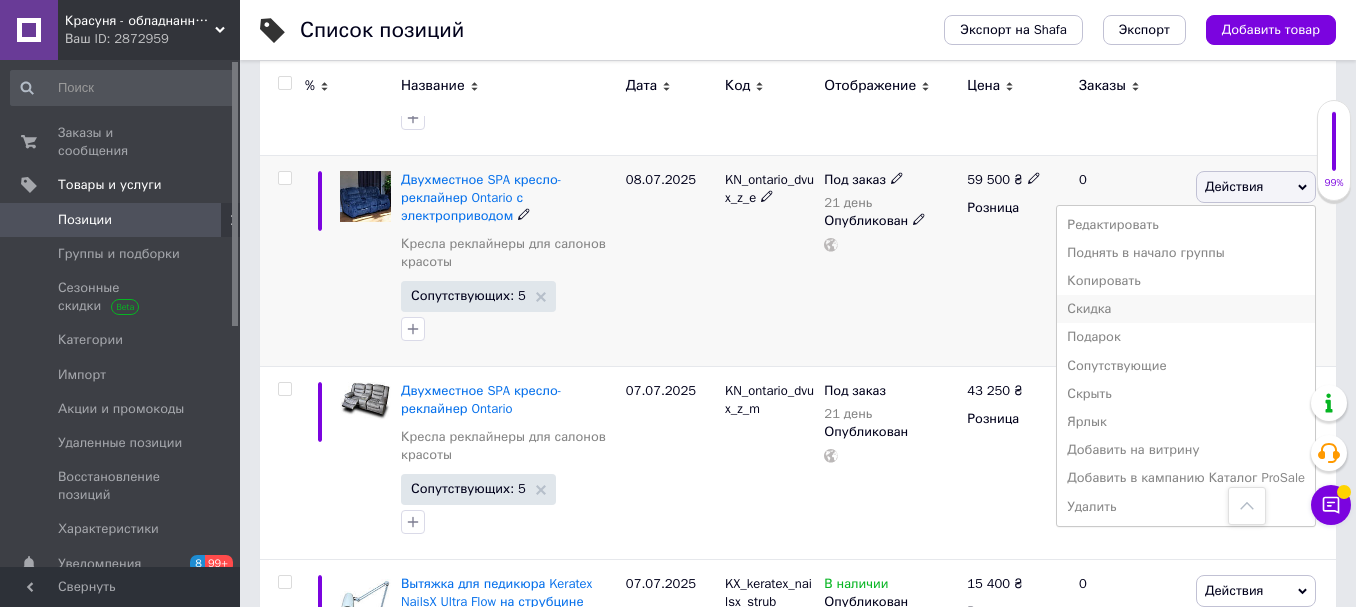 click on "Скидка" at bounding box center [1186, 309] 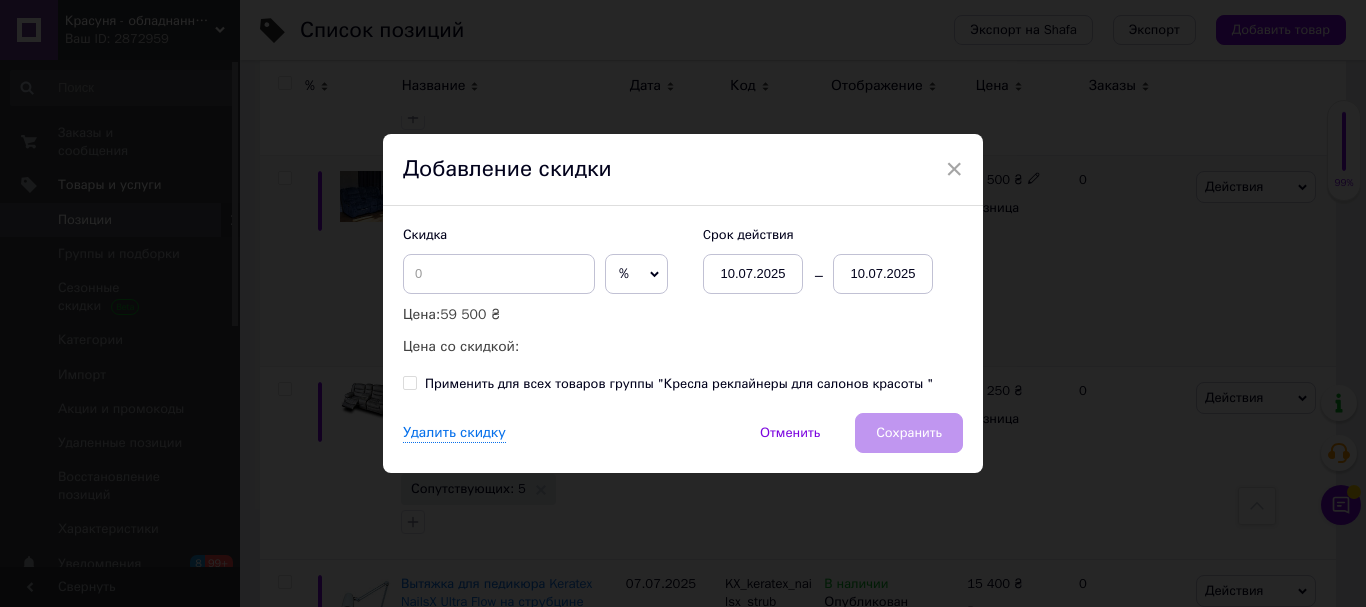 click on "%" at bounding box center (636, 274) 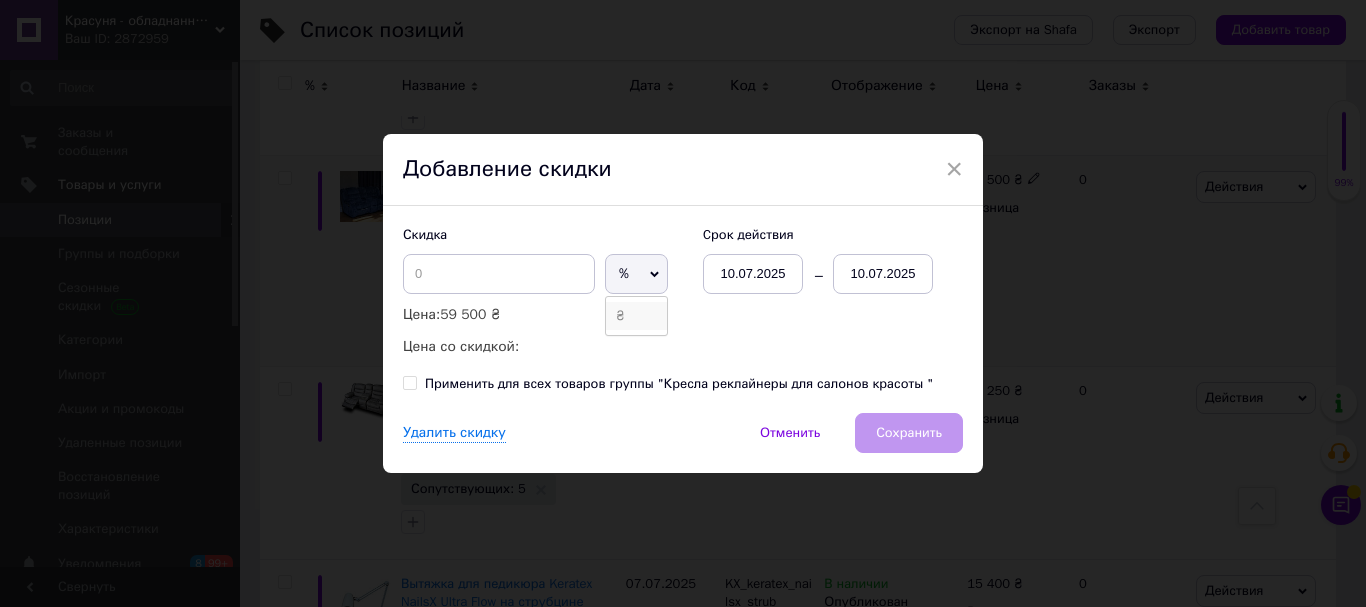 click on "₴" at bounding box center [636, 316] 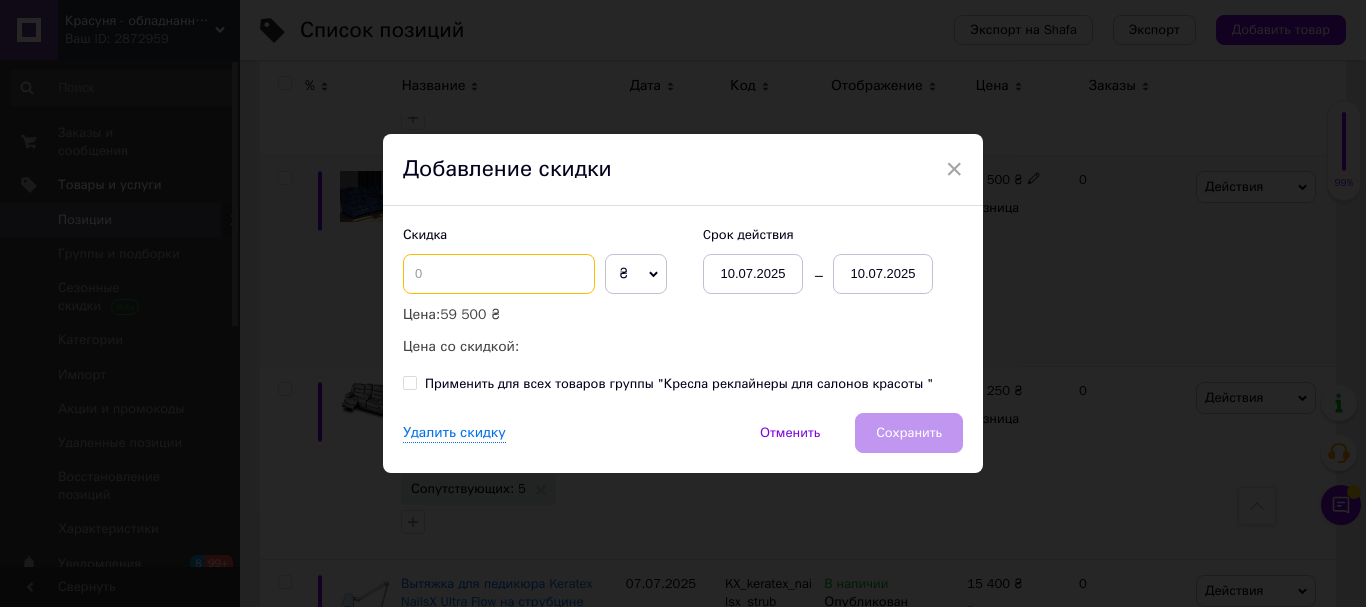 click at bounding box center [499, 274] 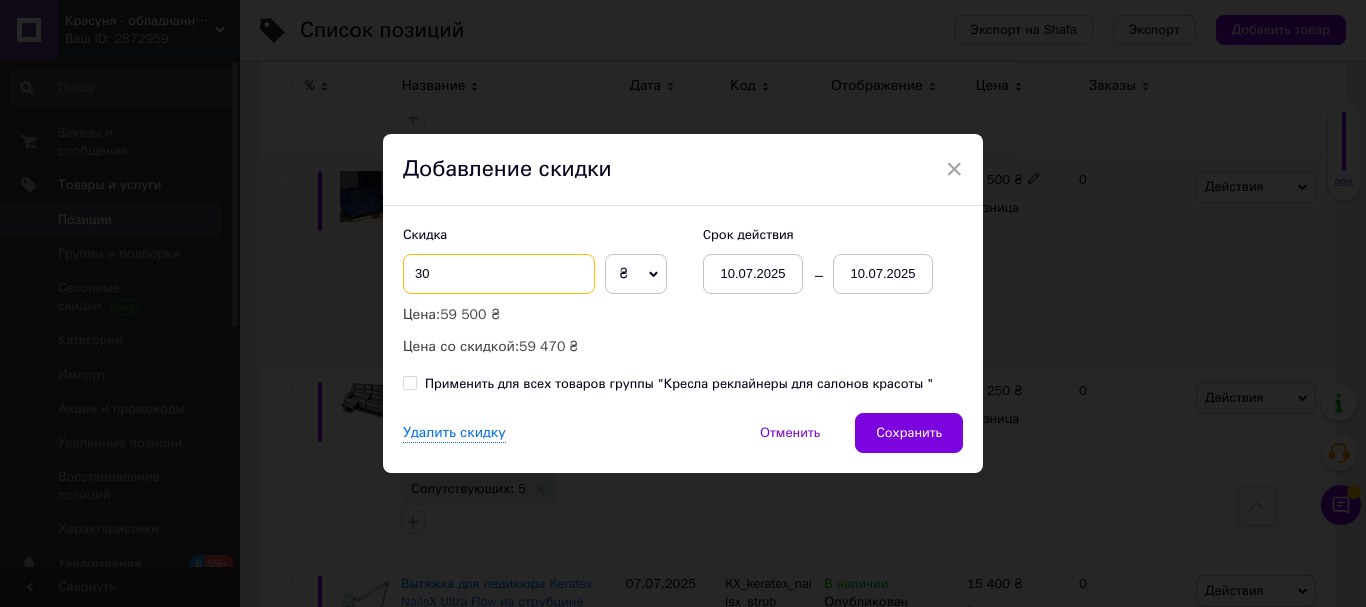 type on "3" 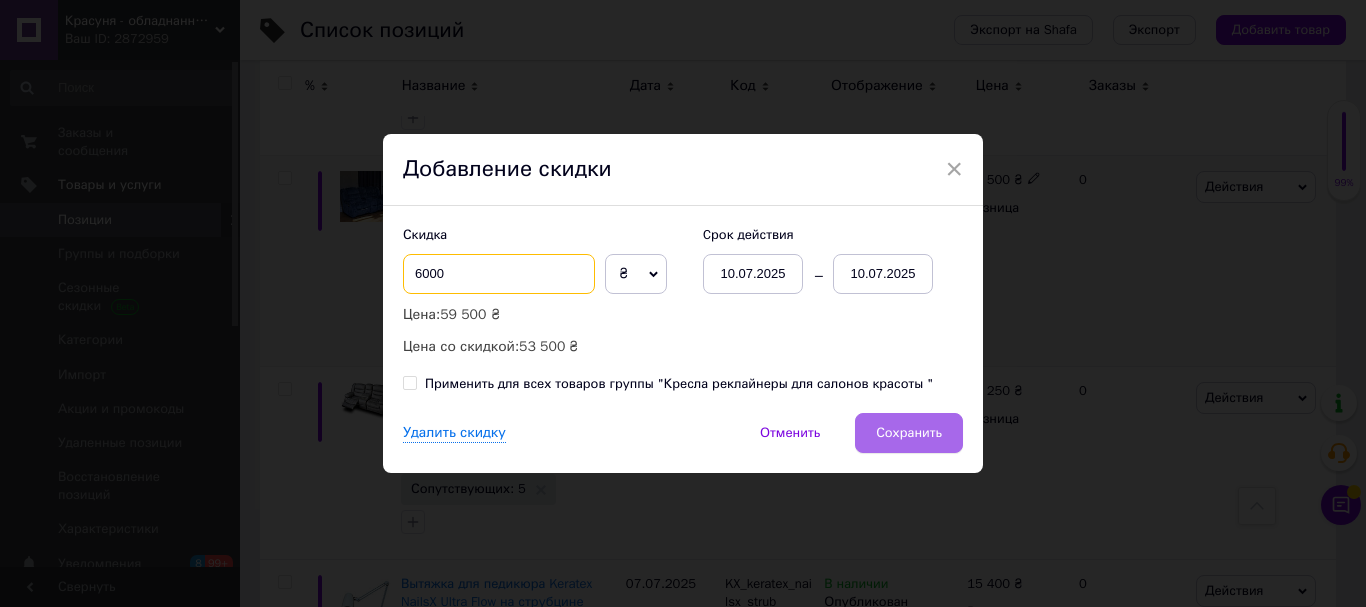 type on "6000" 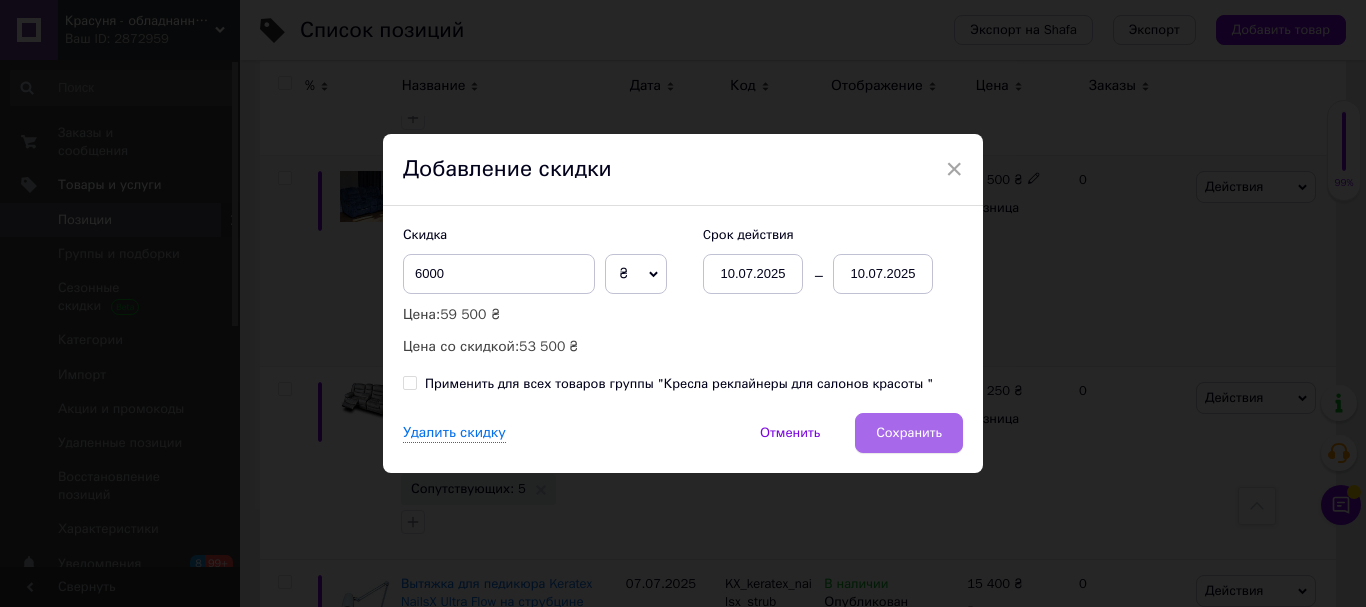 click on "Сохранить" at bounding box center [909, 433] 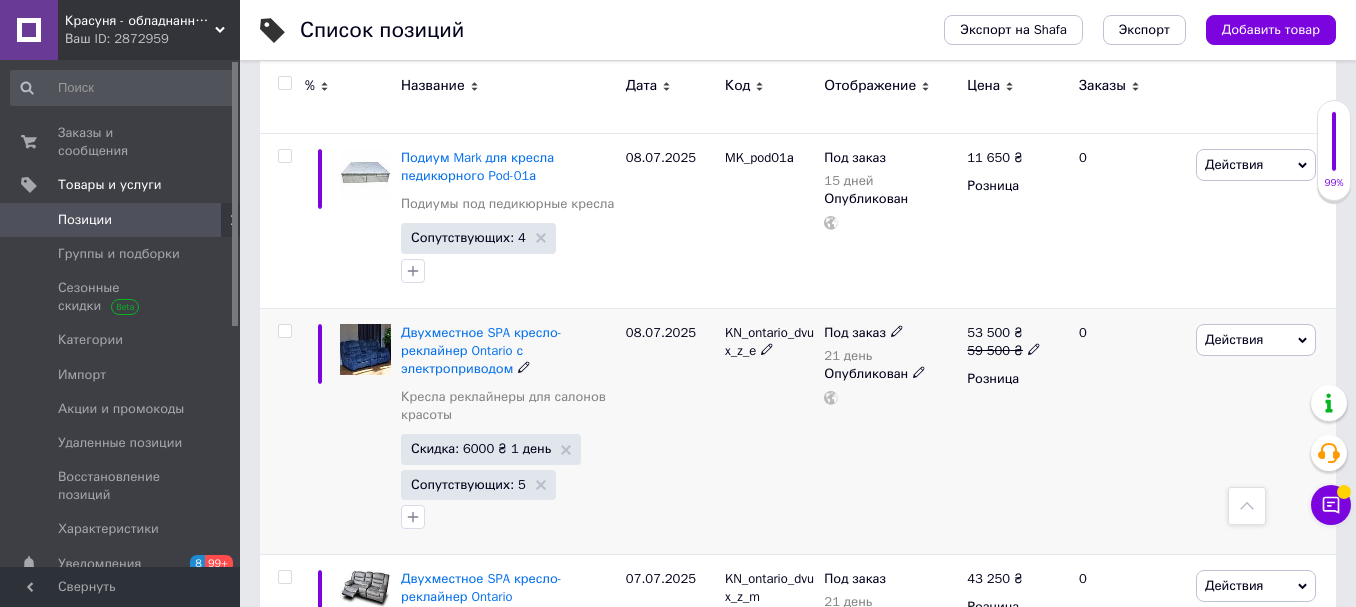 scroll, scrollTop: 1200, scrollLeft: 0, axis: vertical 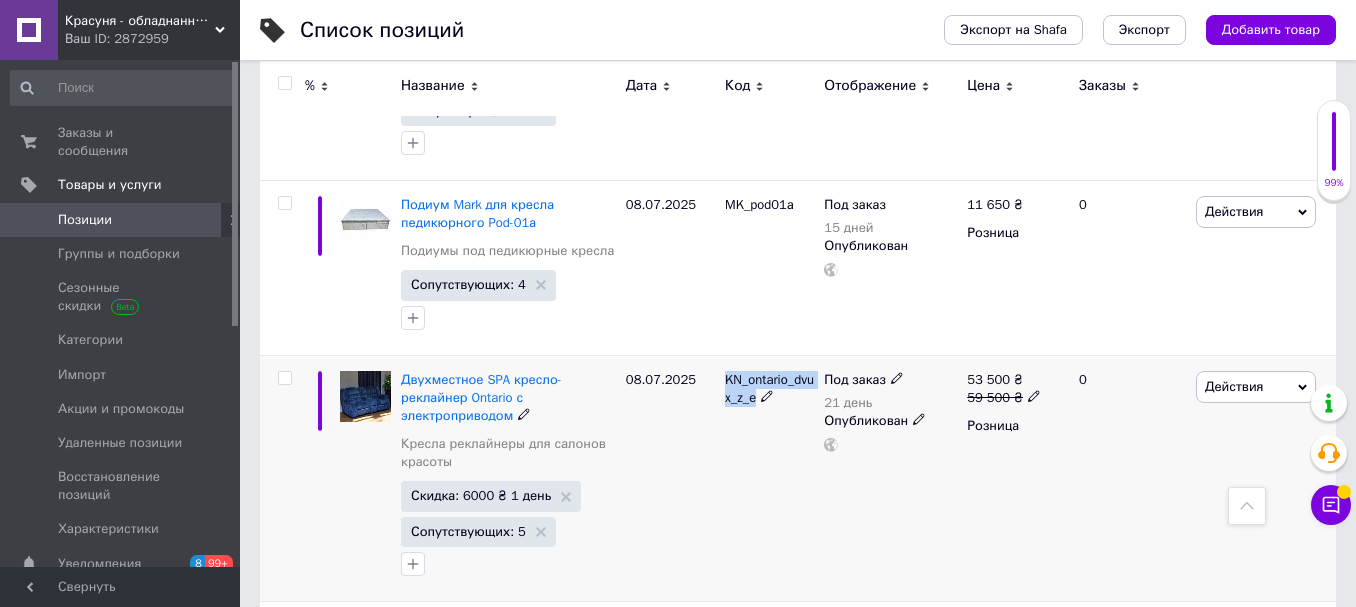 drag, startPoint x: 727, startPoint y: 357, endPoint x: 762, endPoint y: 381, distance: 42.43819 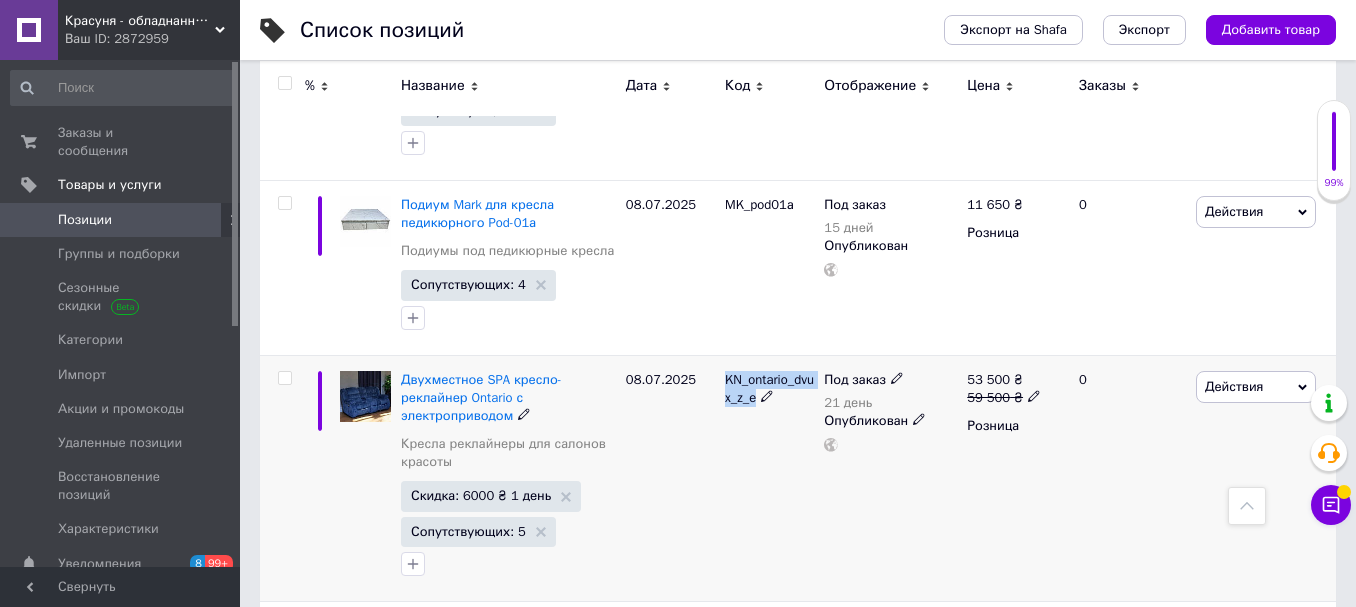 copy on "KN_ontario_dvux_z_e" 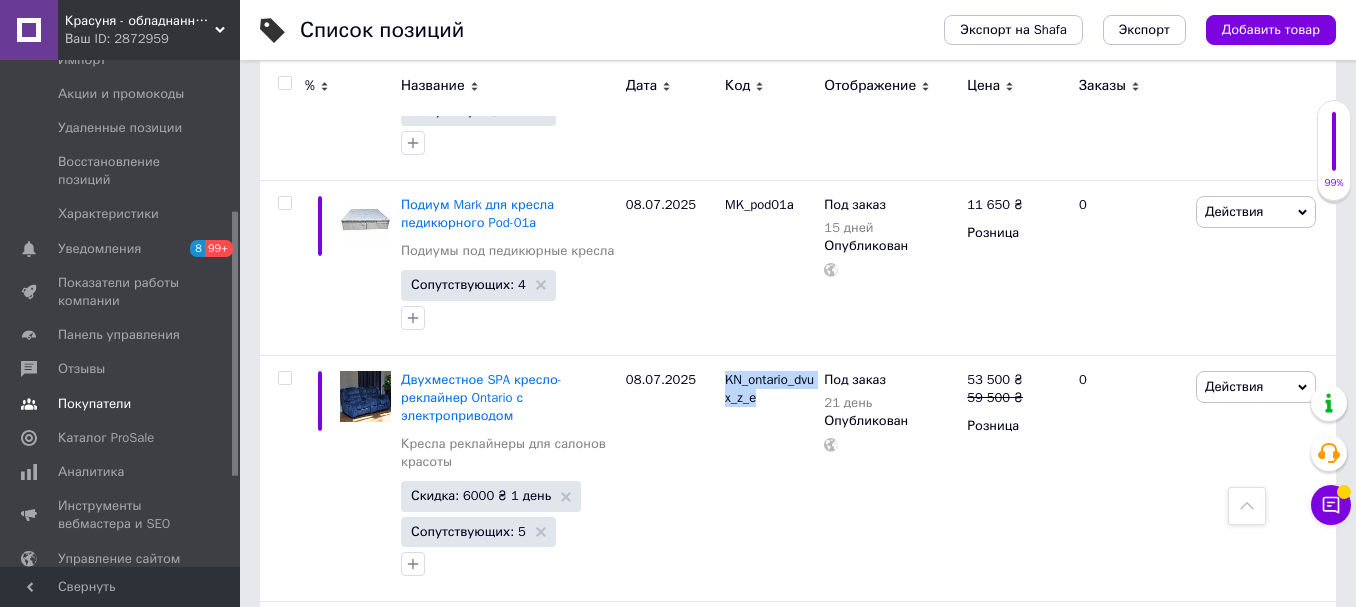scroll, scrollTop: 400, scrollLeft: 0, axis: vertical 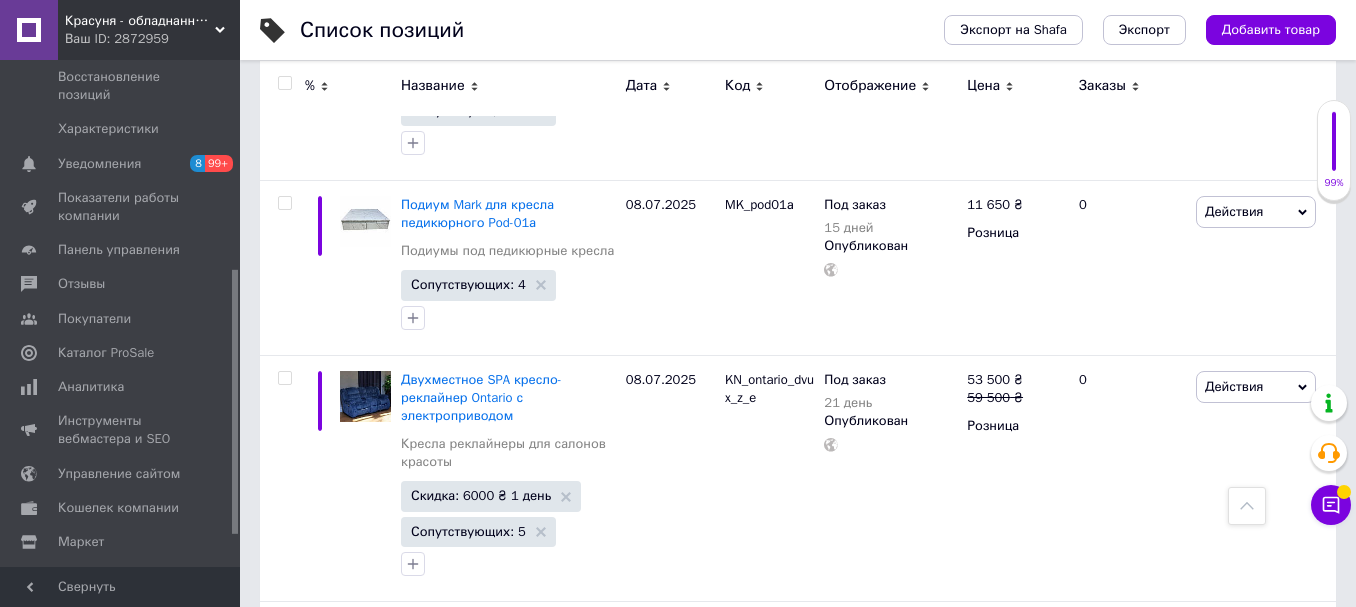 click on "Красуня - обладнання для салонів краси" at bounding box center [140, 21] 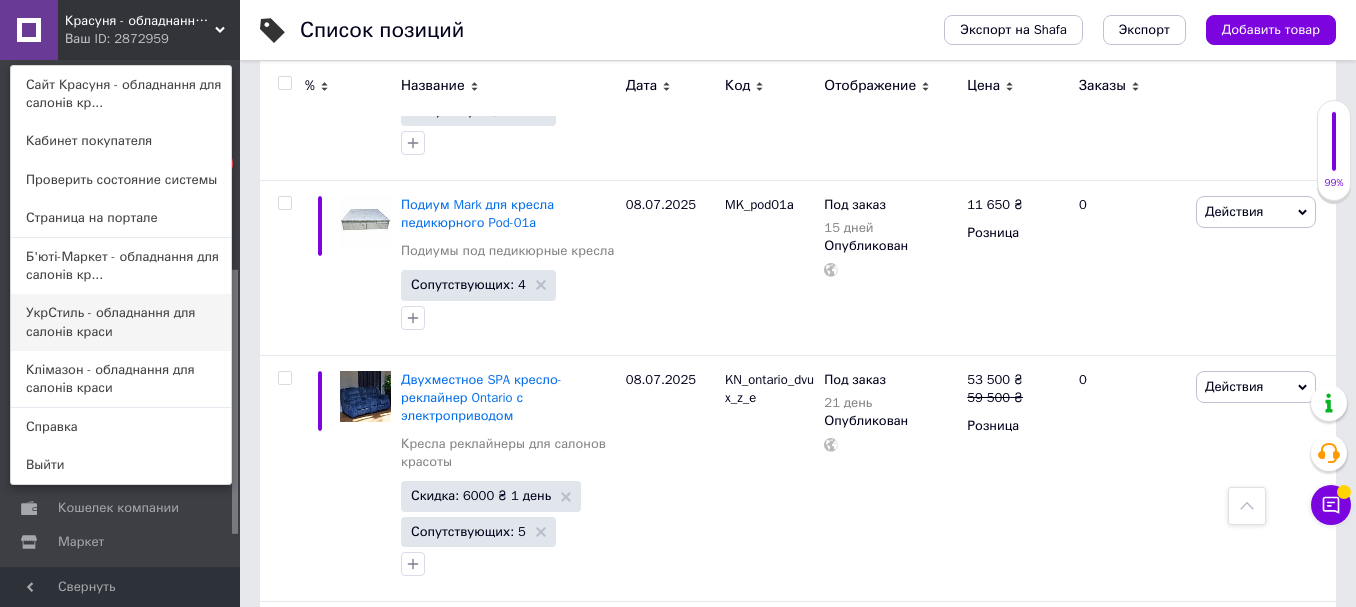 click on "УкрСтиль - обладнання для салонів краси" at bounding box center [121, 322] 